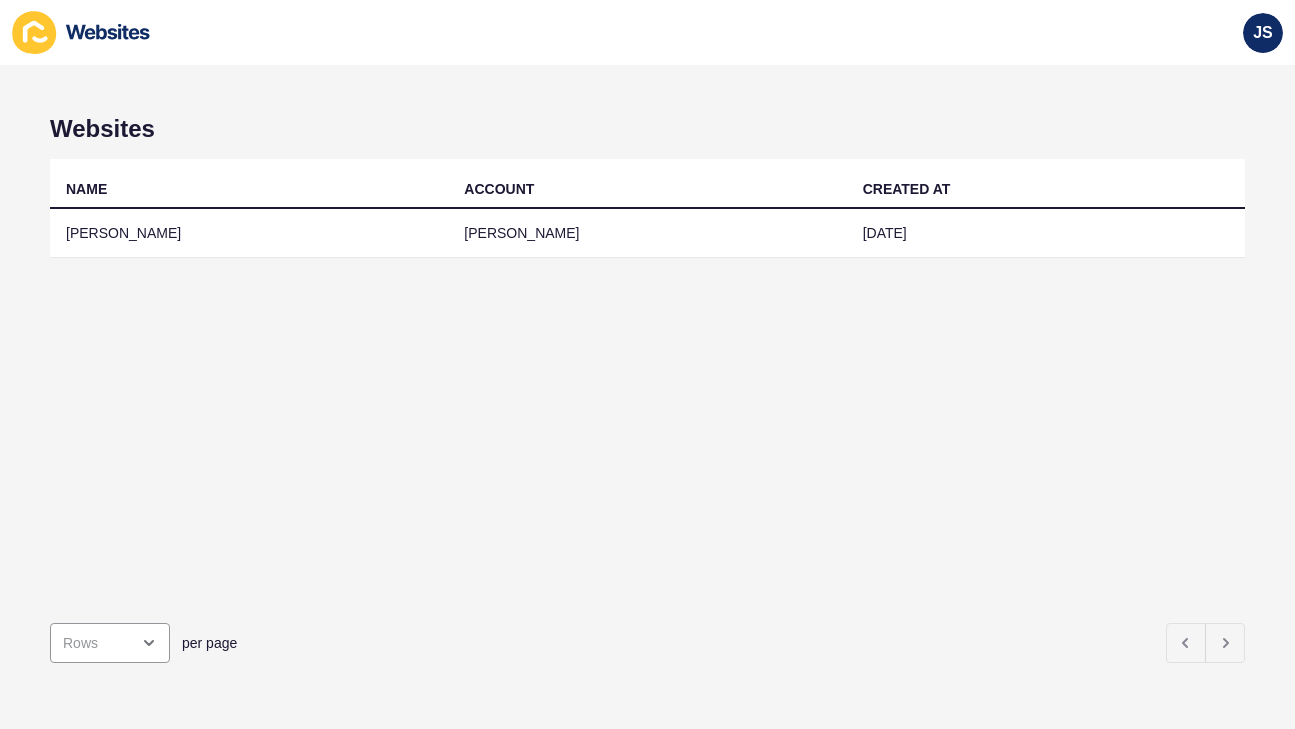 scroll, scrollTop: 0, scrollLeft: 0, axis: both 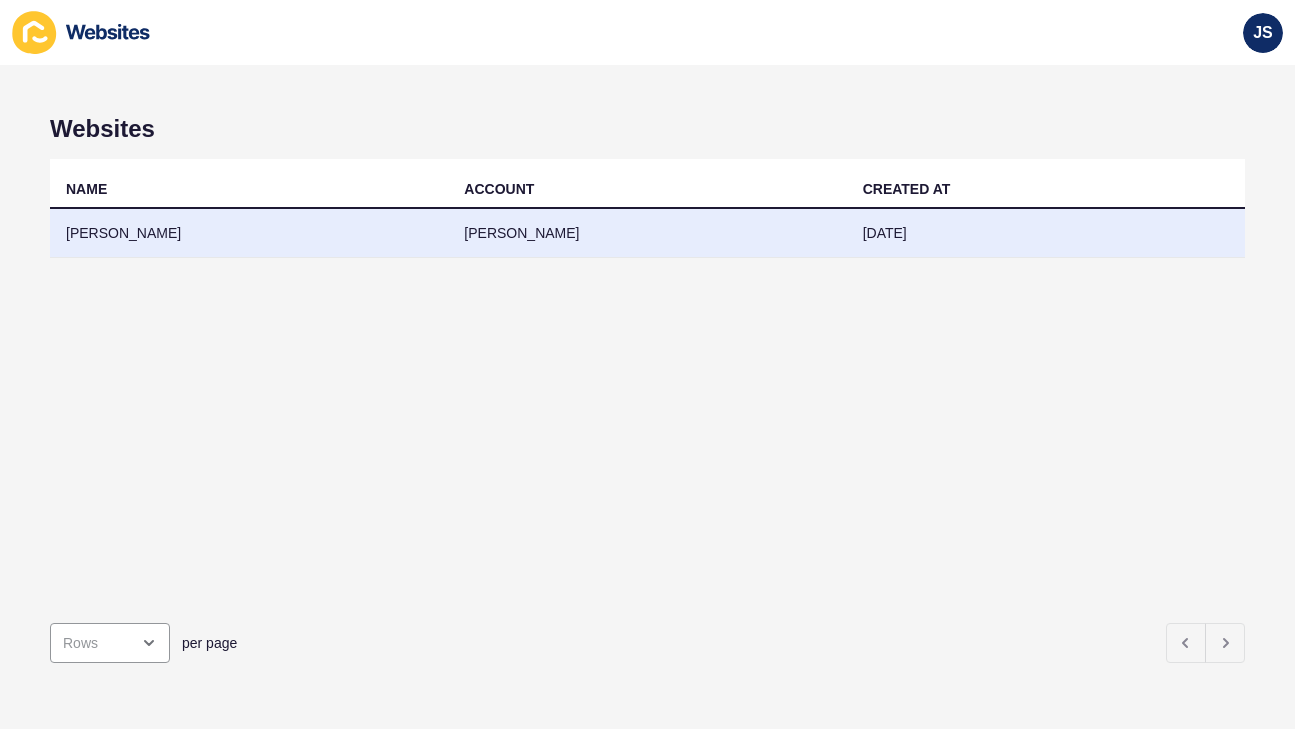 click on "[PERSON_NAME]" at bounding box center [249, 233] 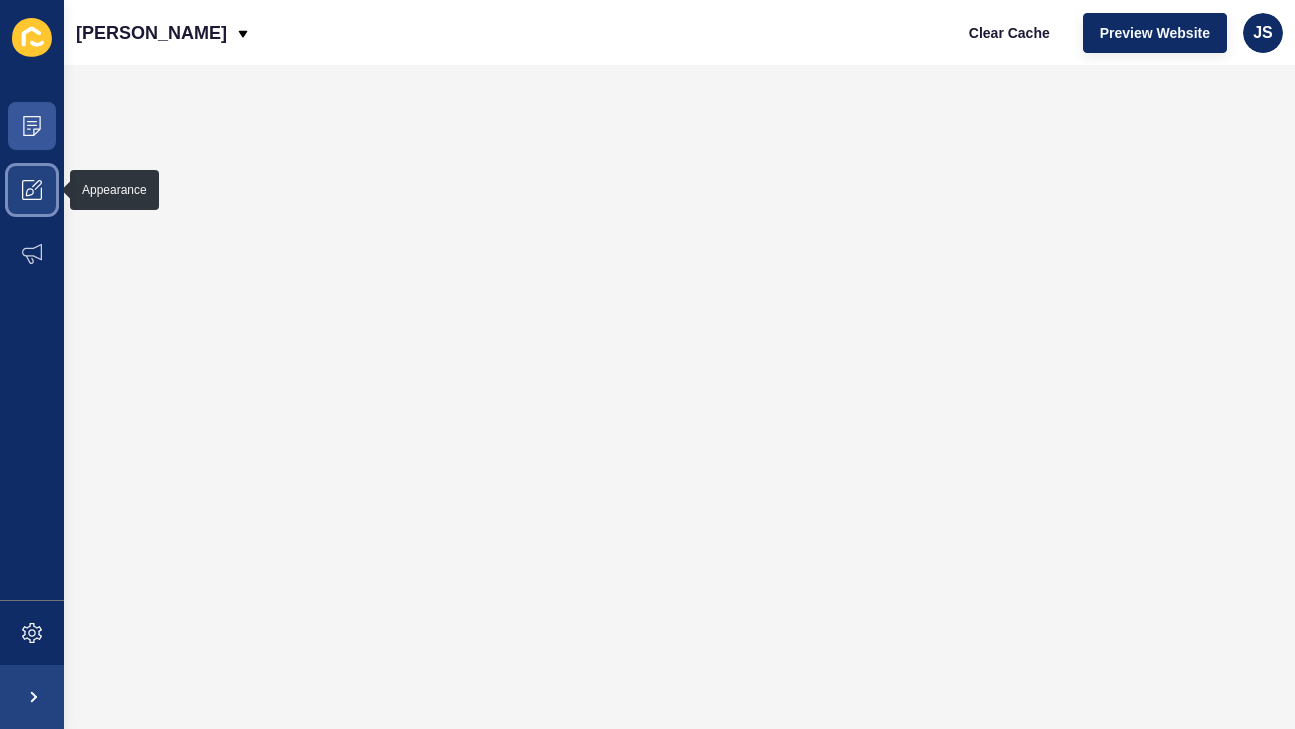 drag, startPoint x: 50, startPoint y: 200, endPoint x: 40, endPoint y: 198, distance: 10.198039 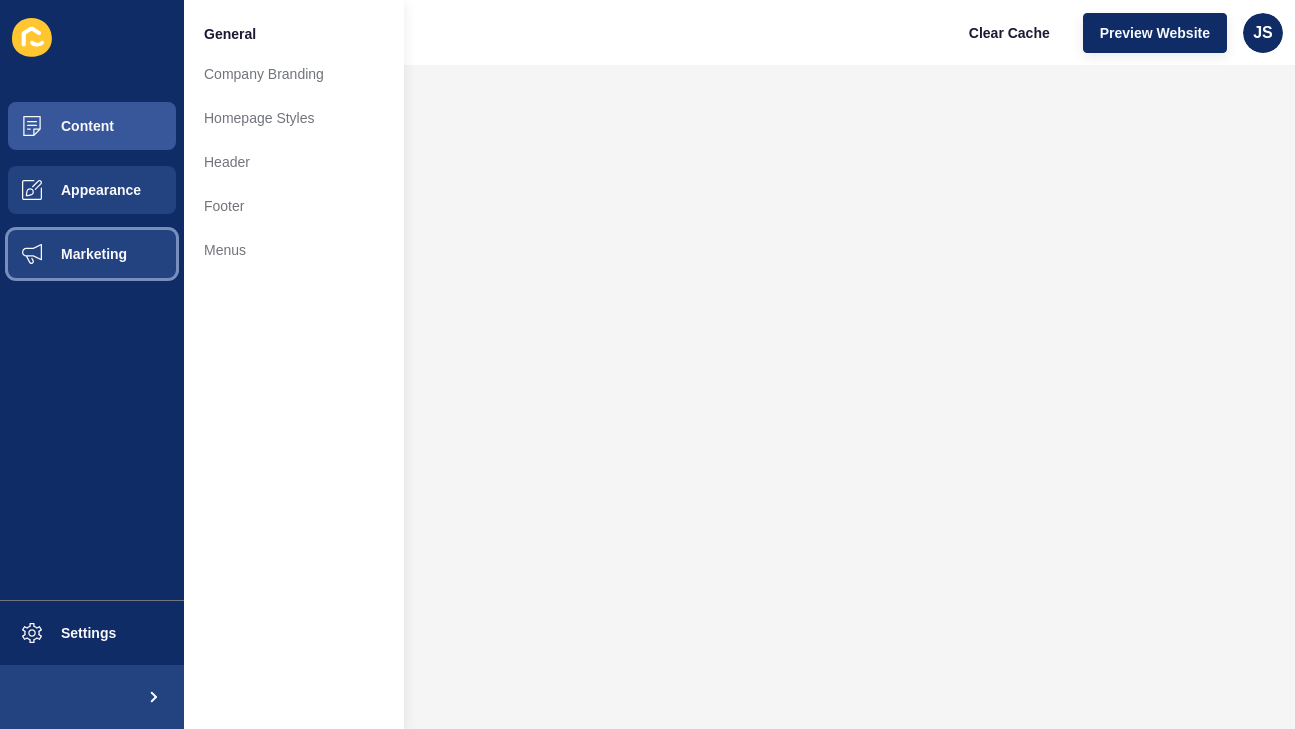 click on "Marketing" at bounding box center [62, 254] 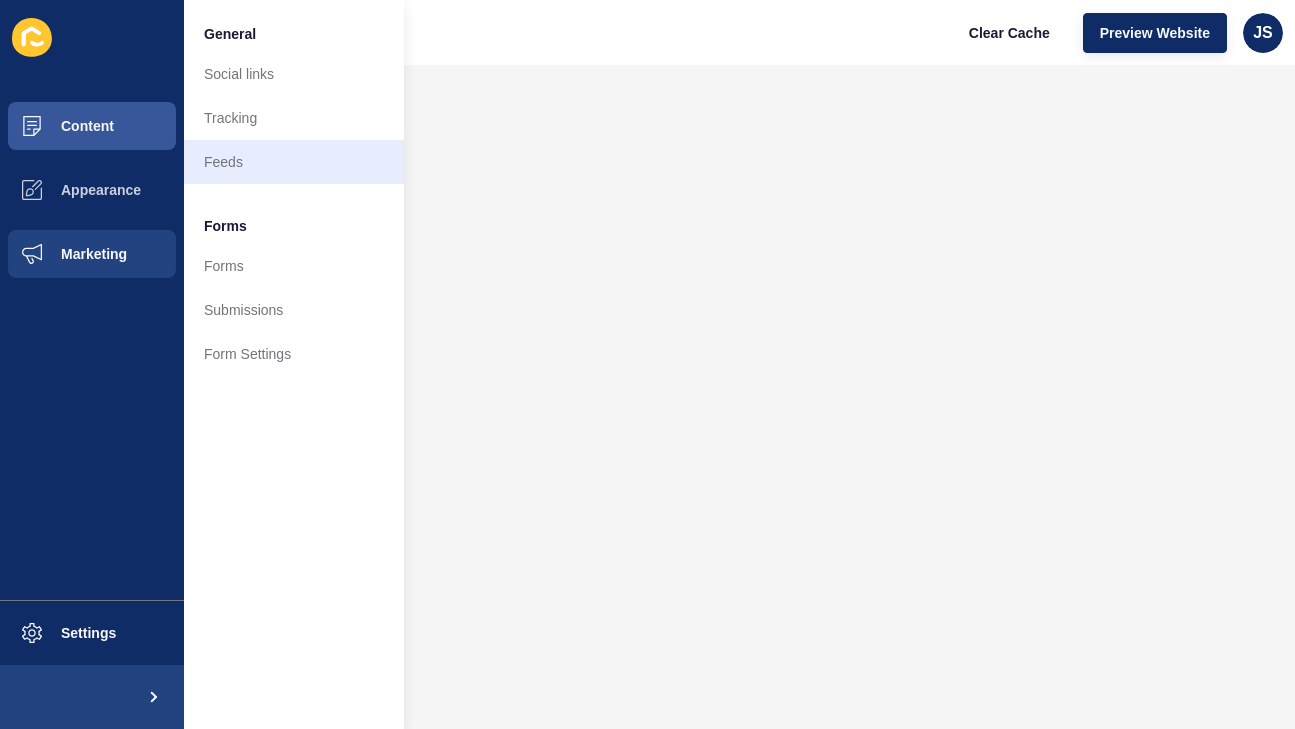 click on "Feeds" at bounding box center (294, 162) 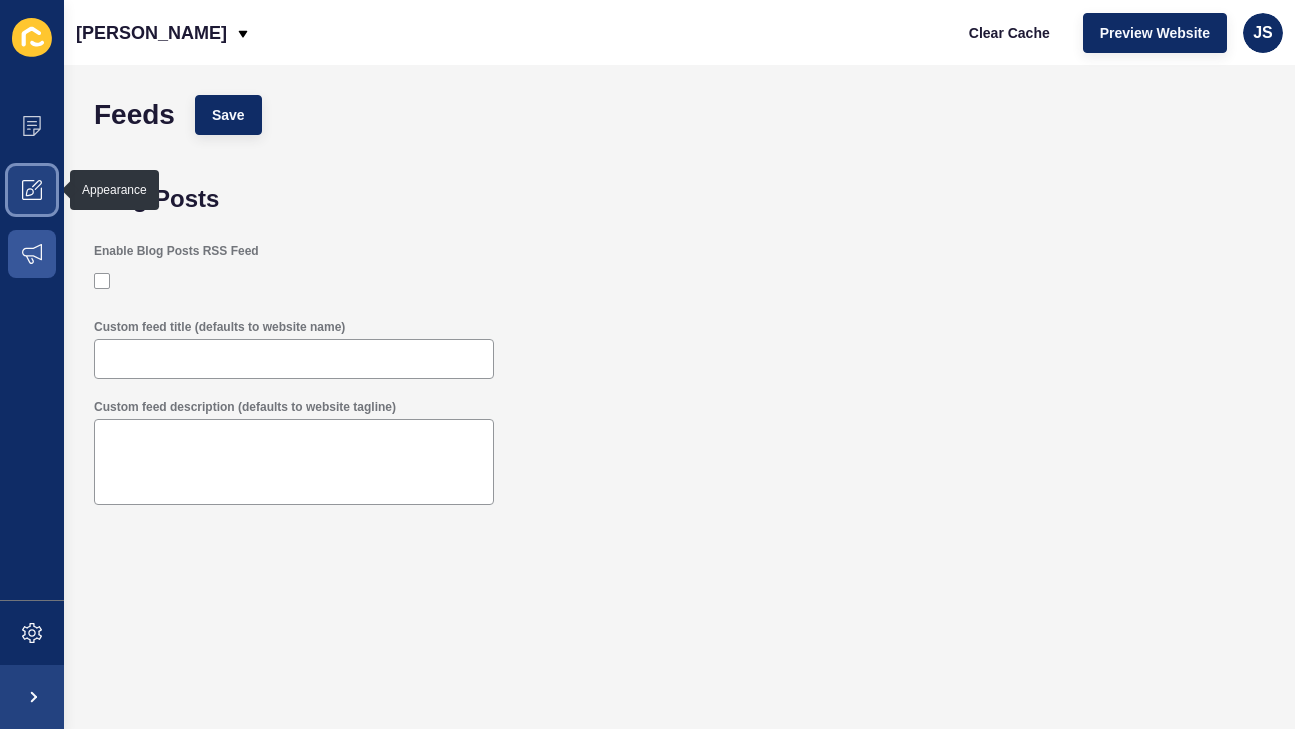 click 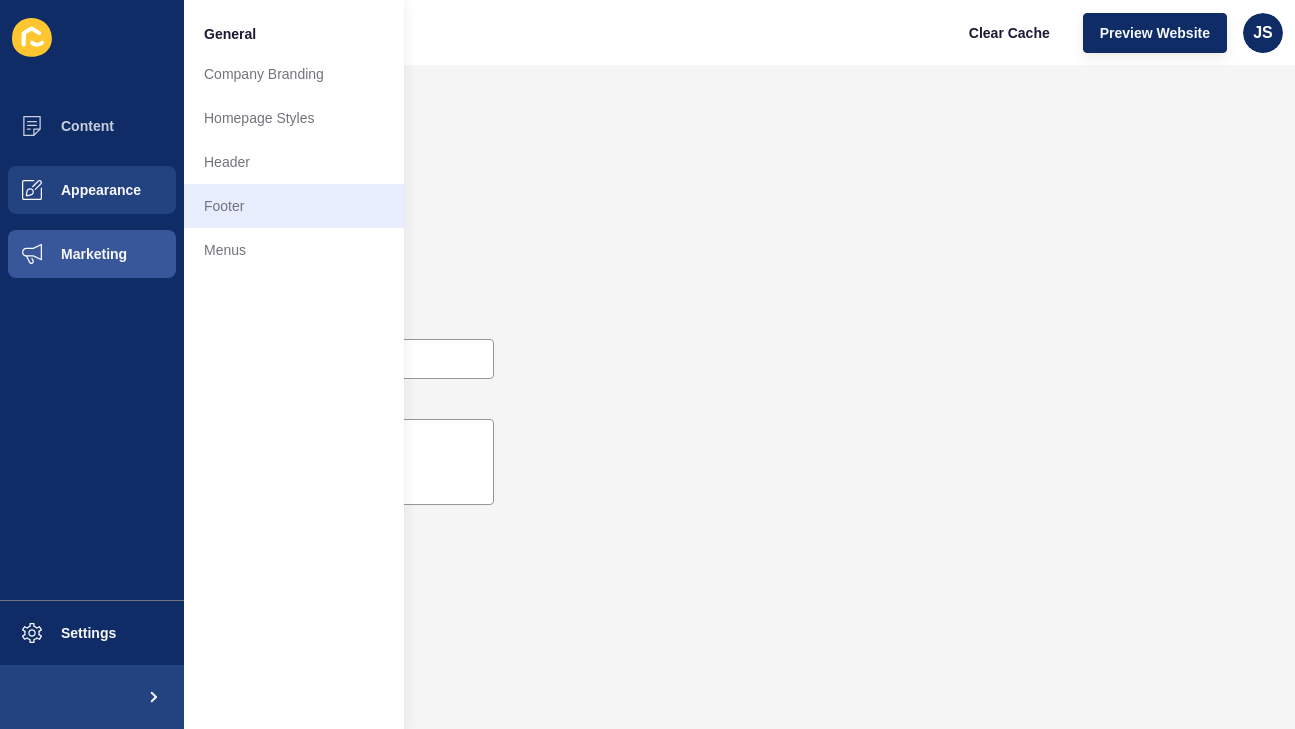 click on "Footer" at bounding box center [294, 206] 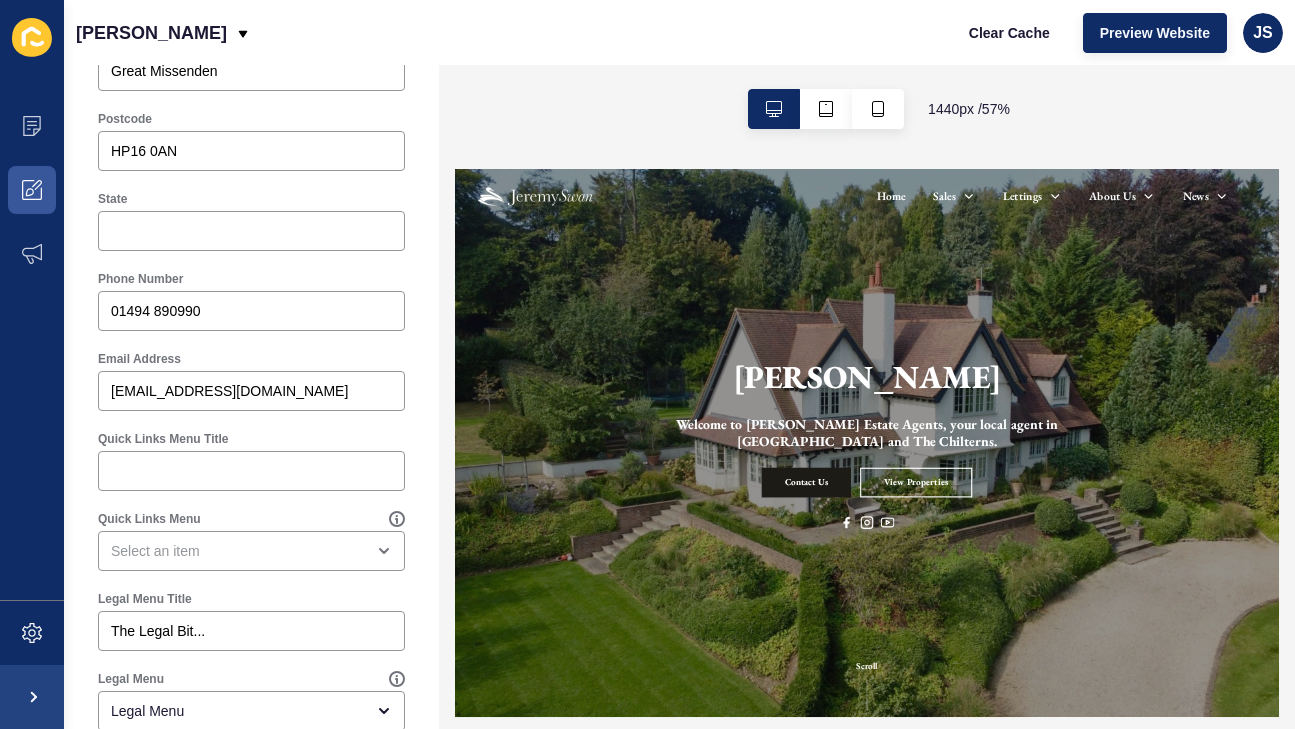 scroll, scrollTop: 0, scrollLeft: 0, axis: both 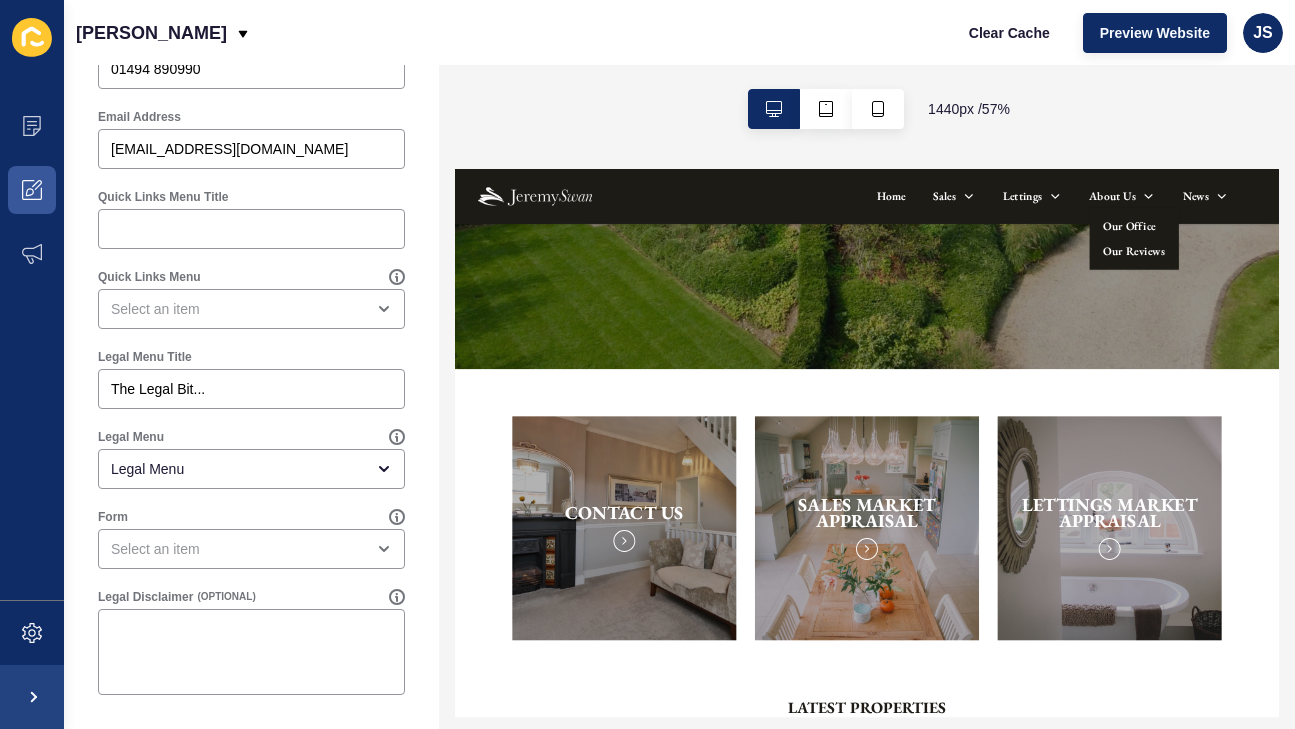 click on "About Us" at bounding box center (1604, 217) 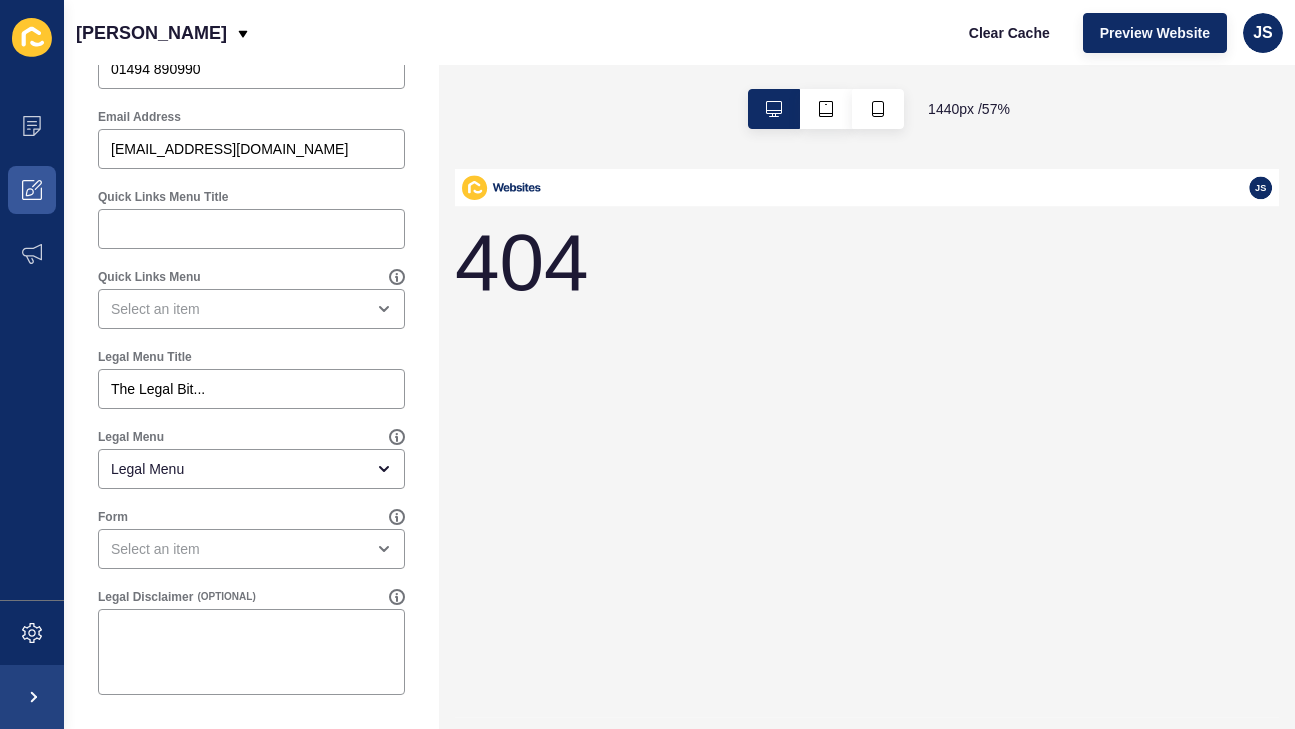 scroll, scrollTop: 0, scrollLeft: 0, axis: both 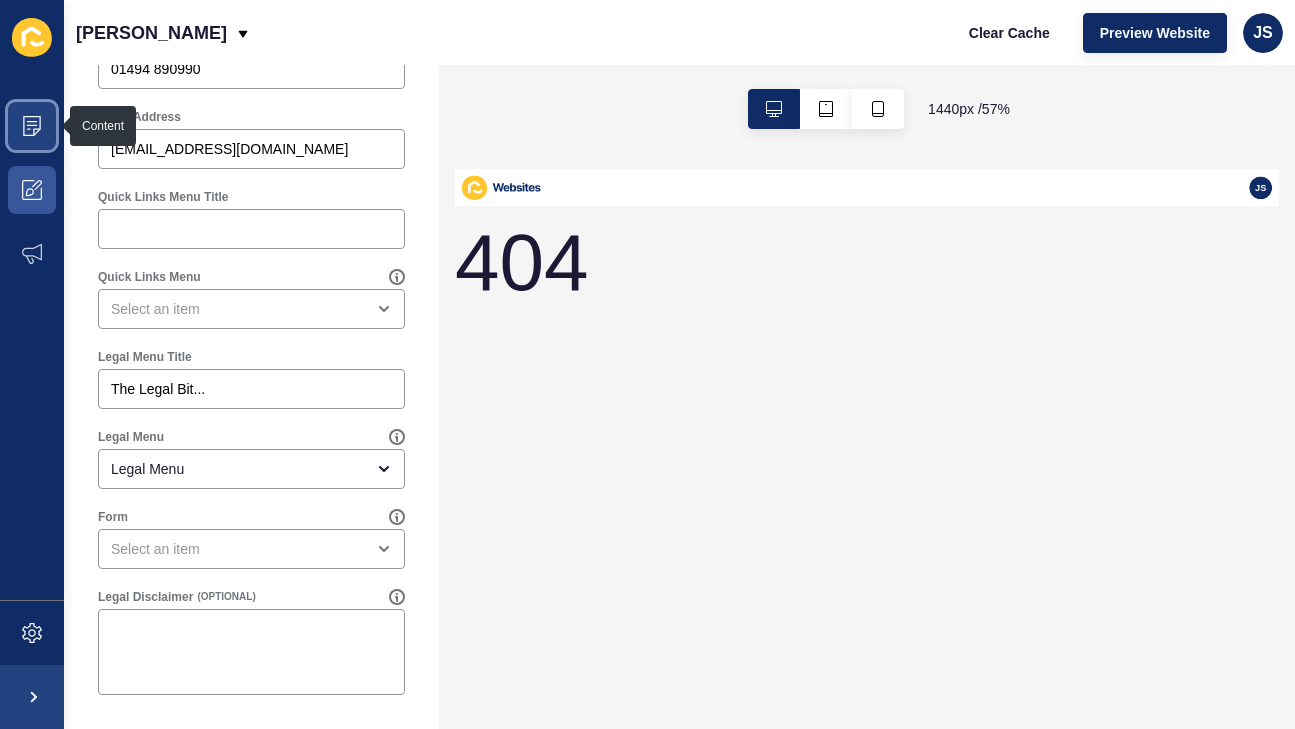 click at bounding box center (32, 126) 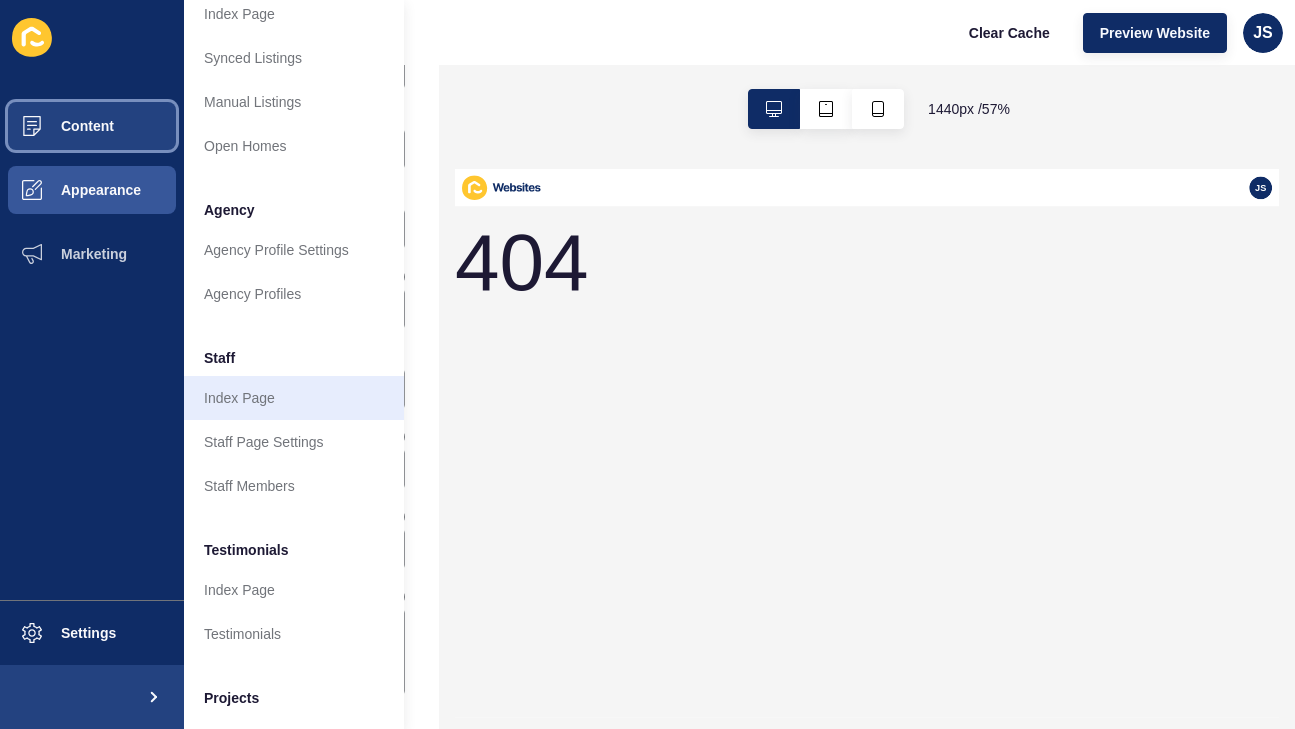 scroll, scrollTop: 355, scrollLeft: 0, axis: vertical 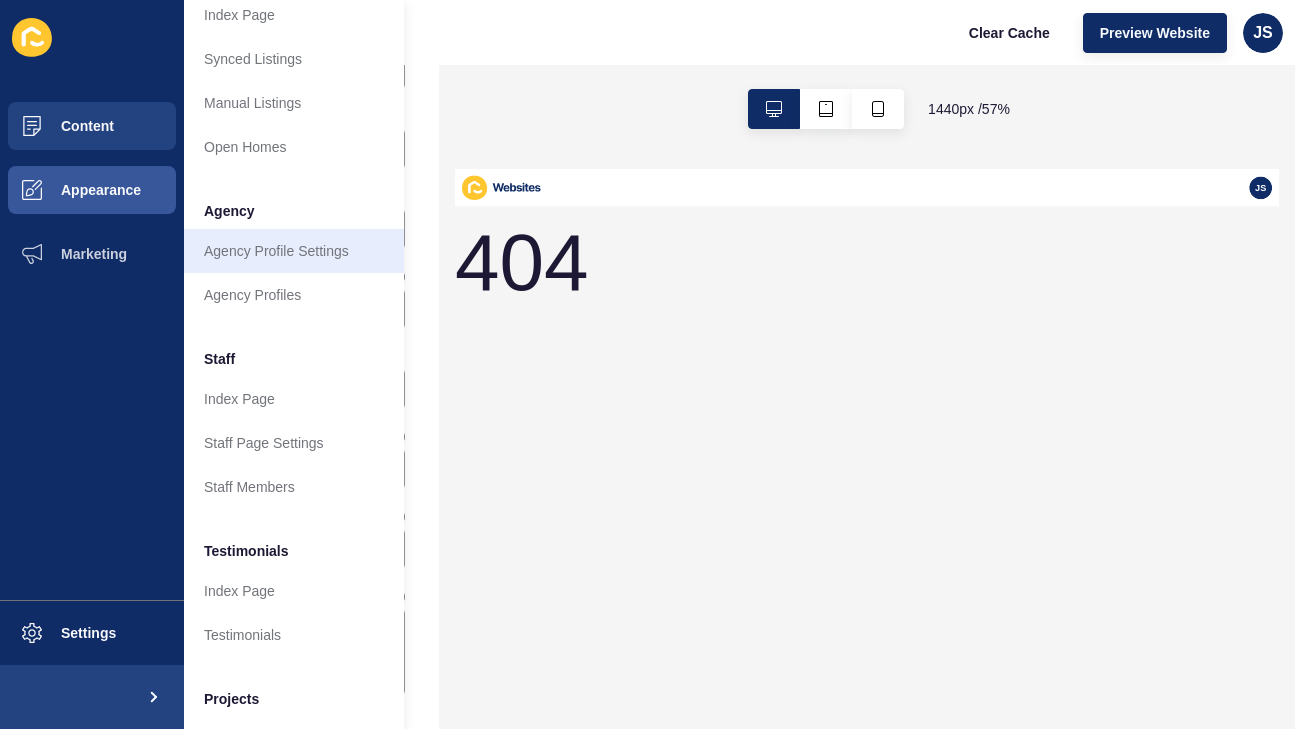 click on "Agency Profile Settings" at bounding box center [294, 251] 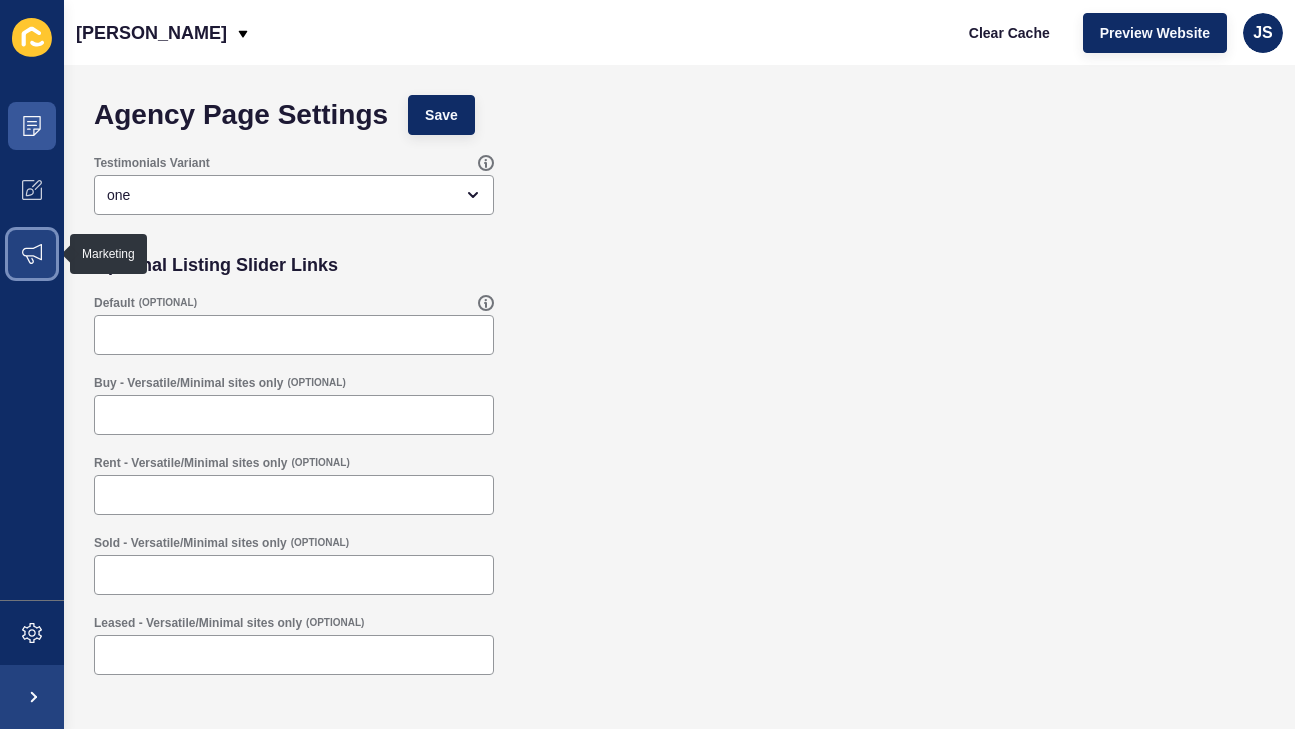click 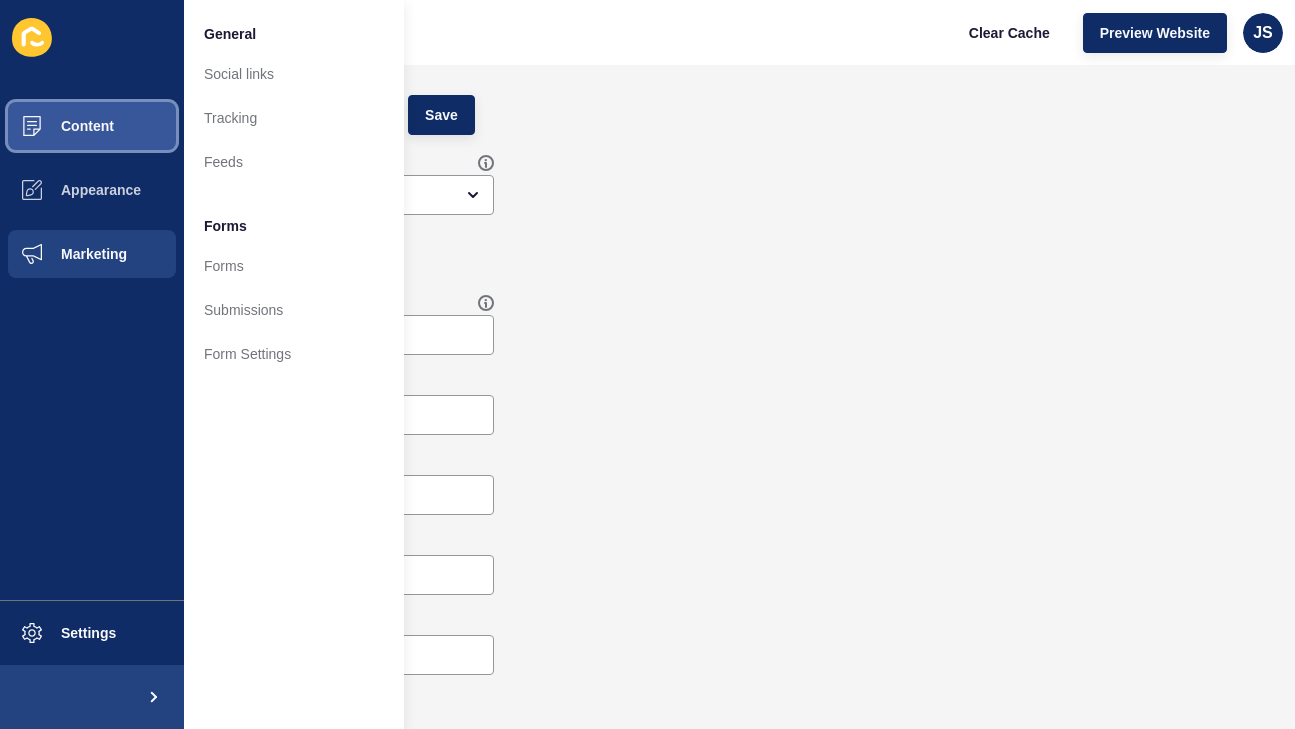 click on "Content" at bounding box center [92, 126] 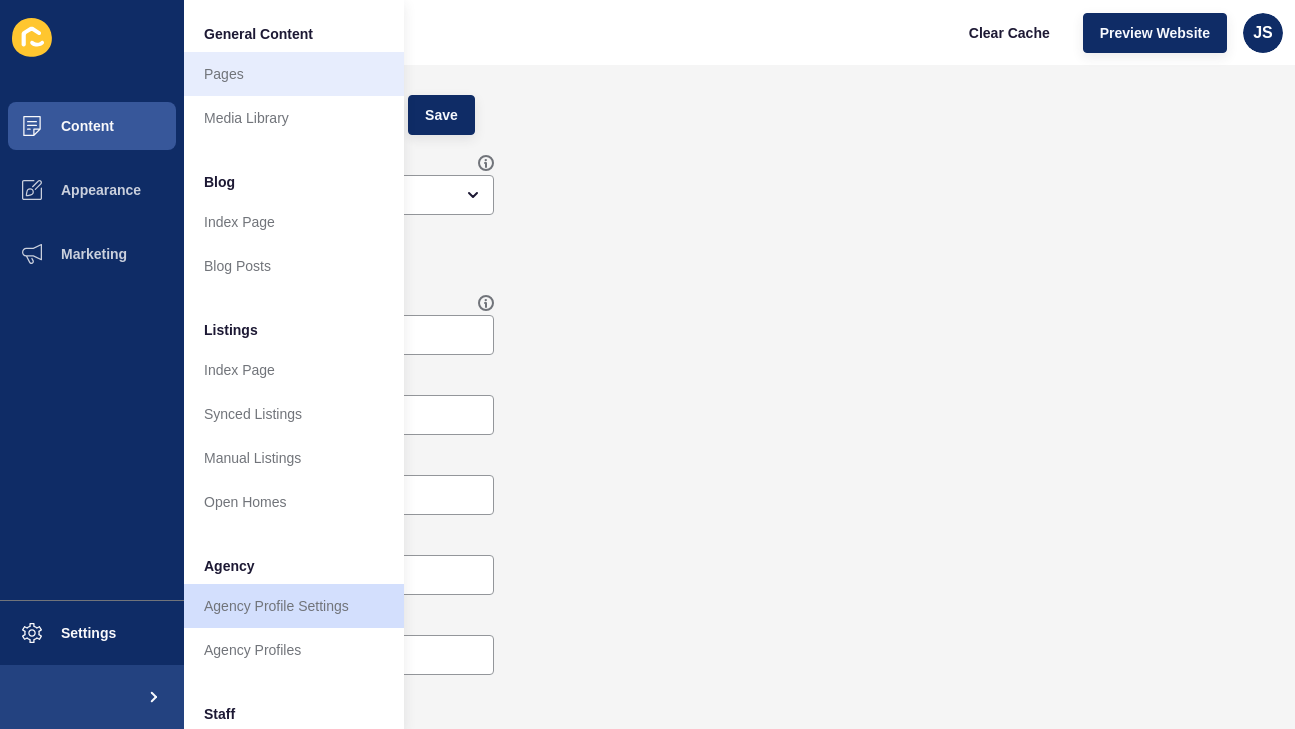 click on "Pages" at bounding box center (294, 74) 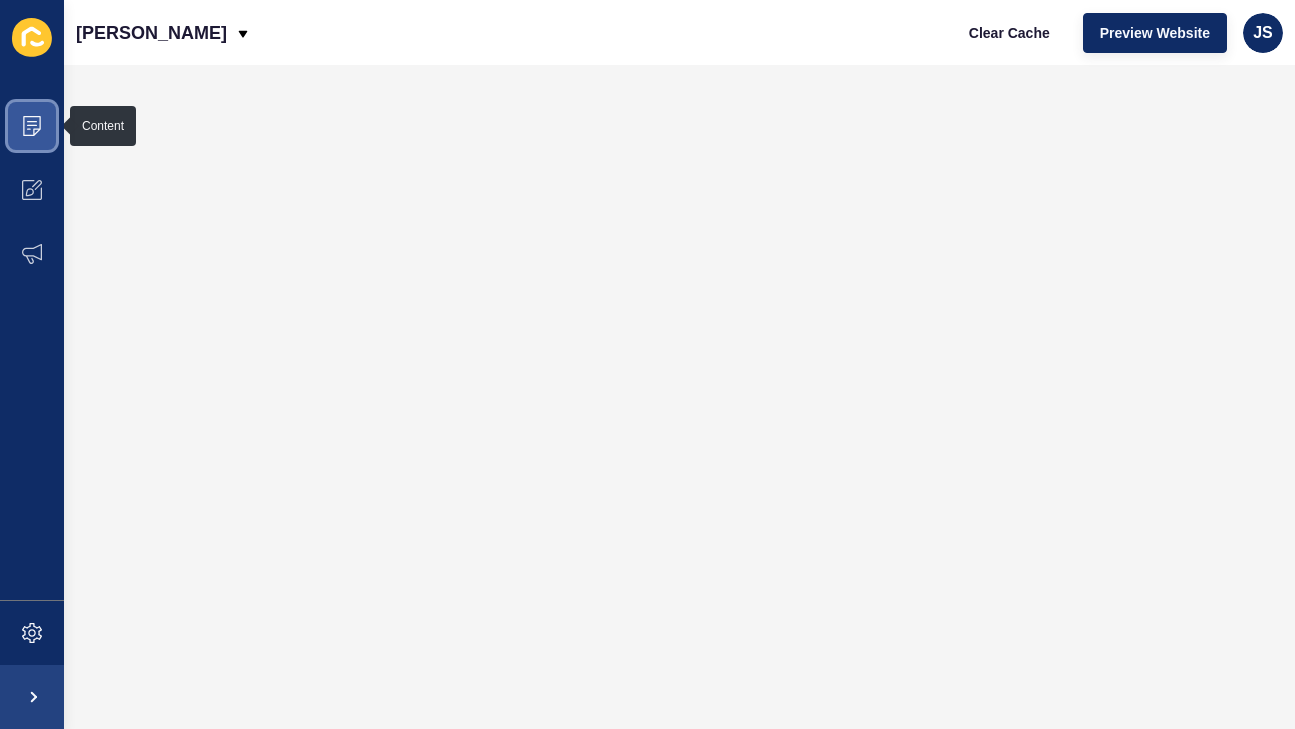 click at bounding box center [32, 126] 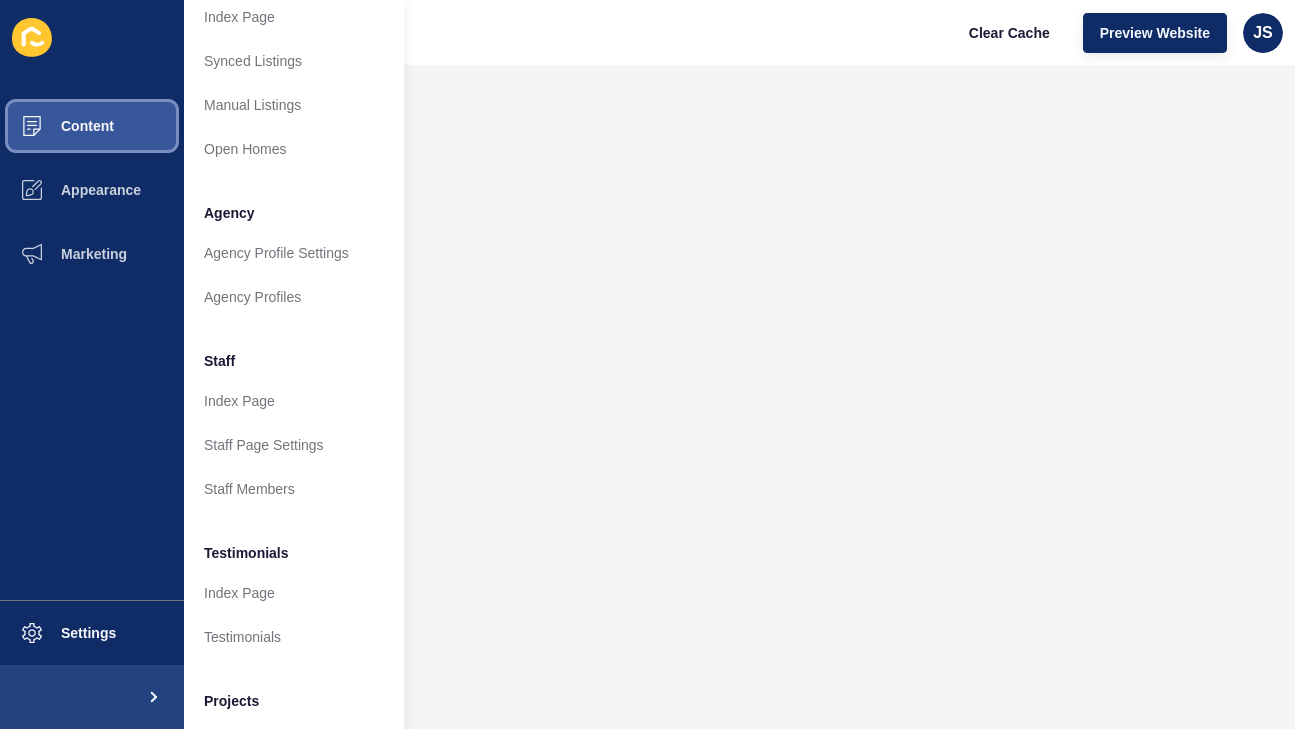 scroll, scrollTop: 352, scrollLeft: 0, axis: vertical 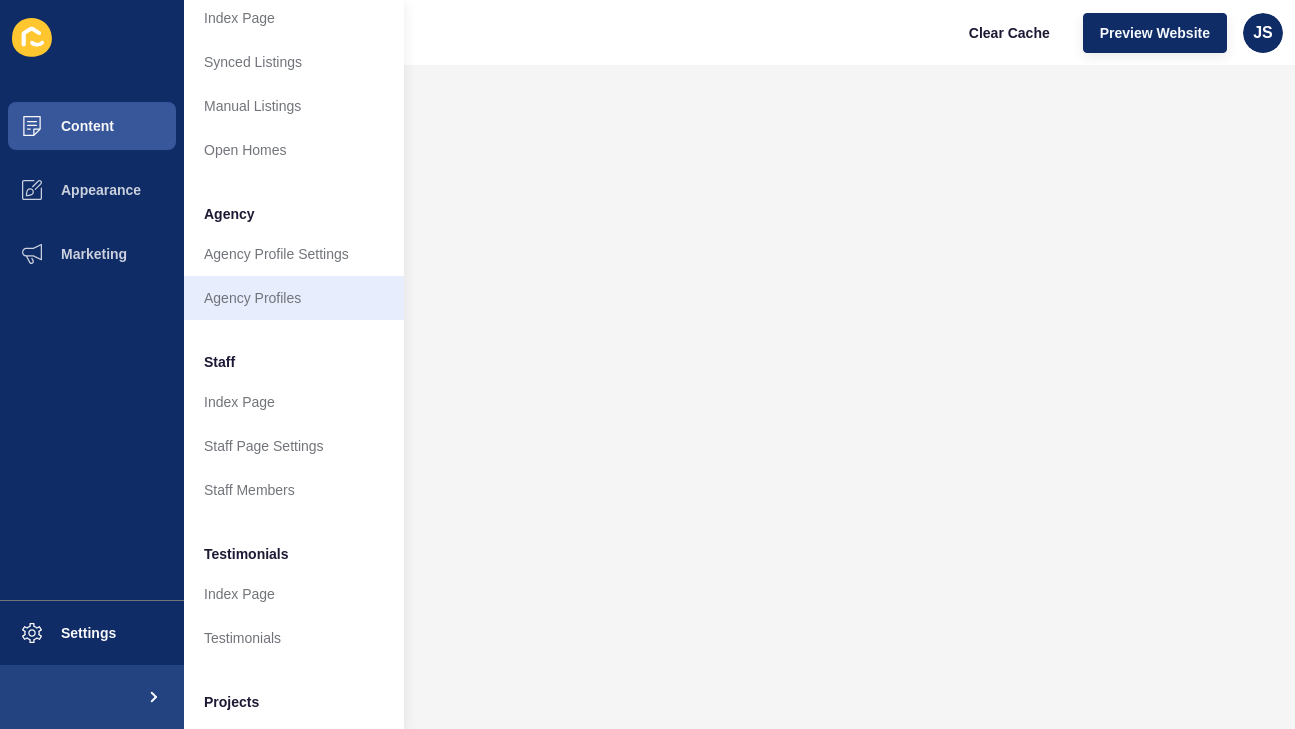 click on "Agency Profiles" at bounding box center [294, 298] 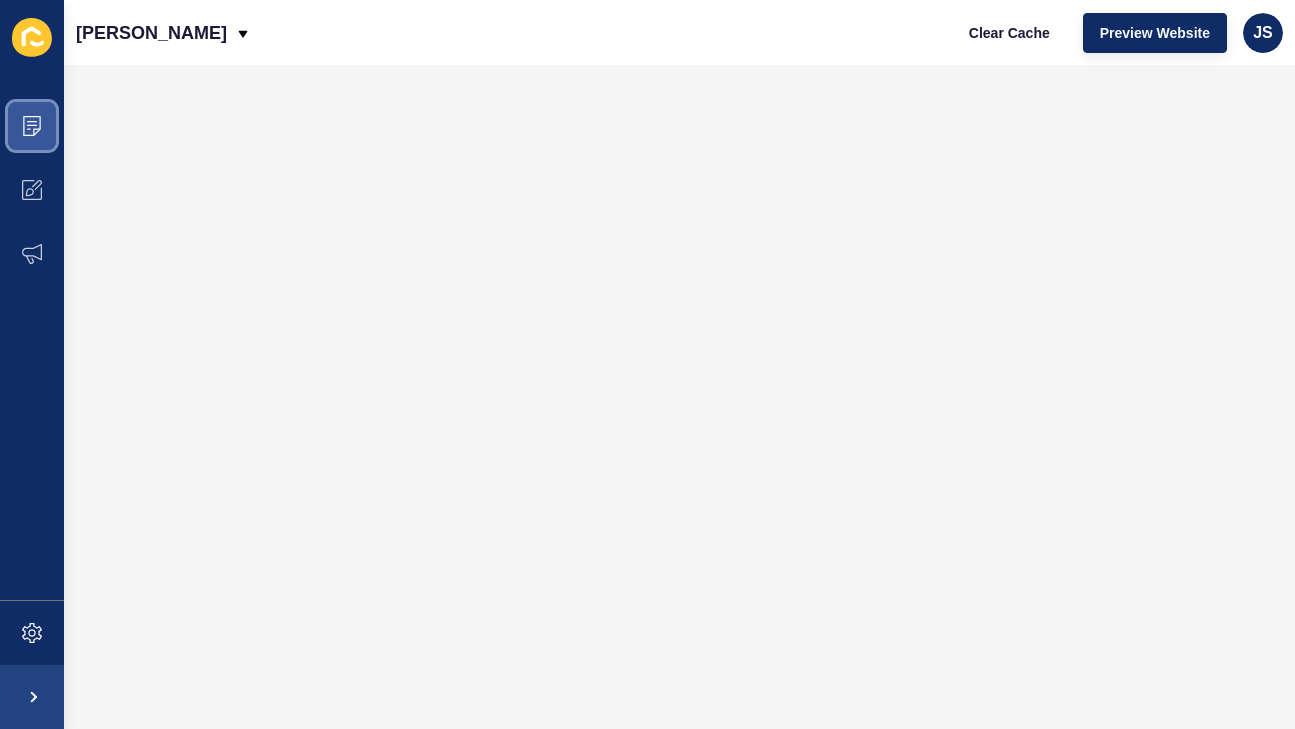 click 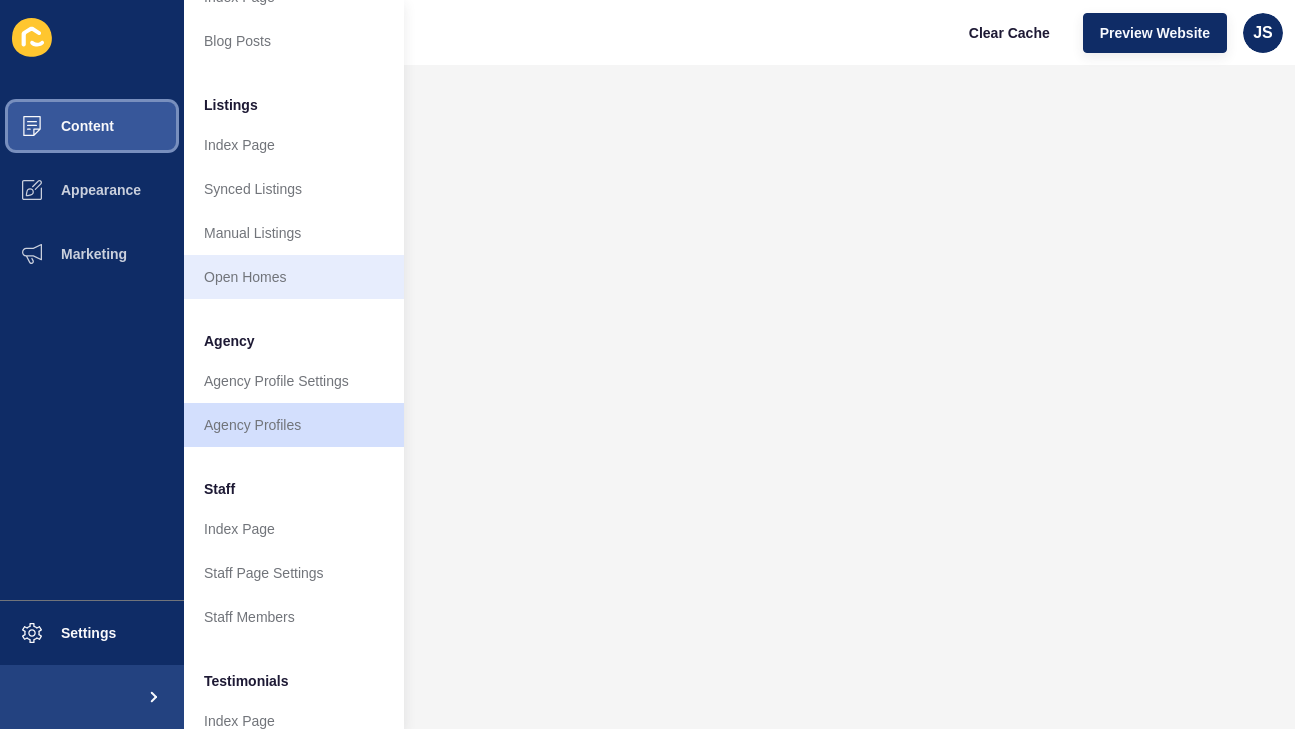 scroll, scrollTop: 240, scrollLeft: 0, axis: vertical 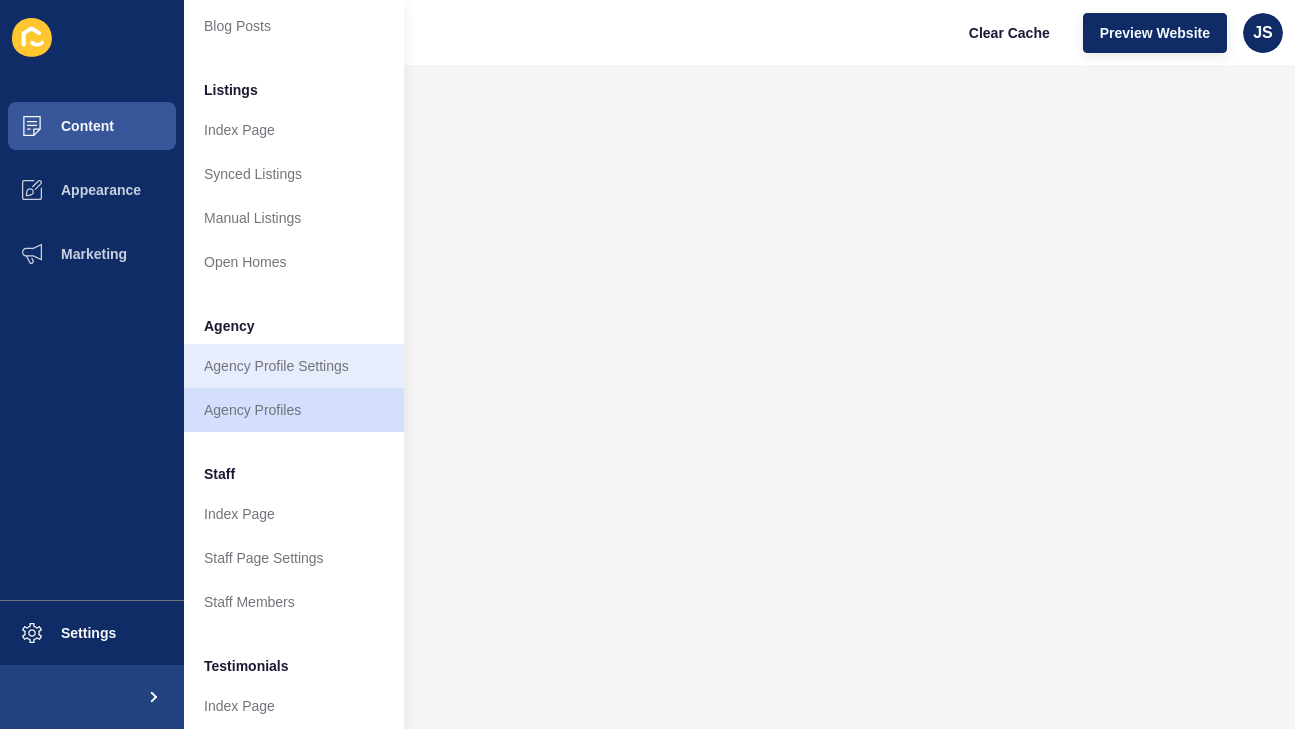 click on "Agency Profile Settings" at bounding box center [294, 366] 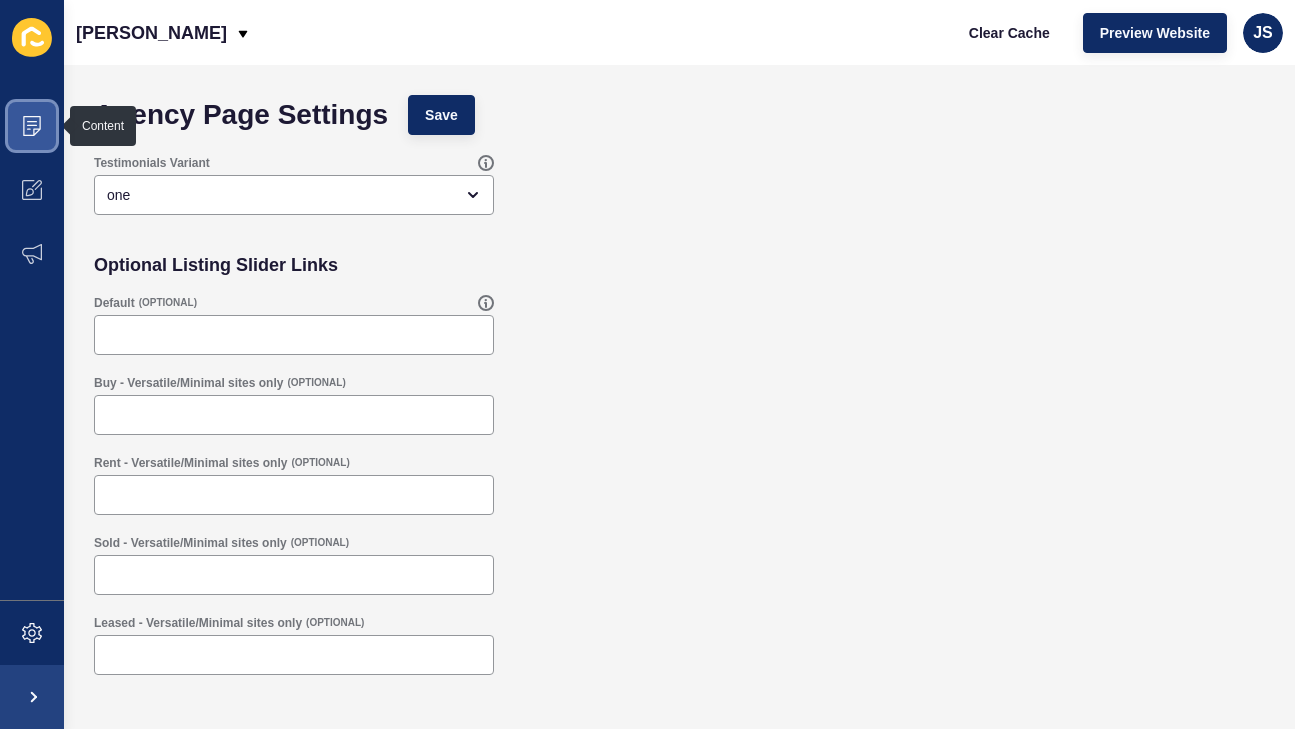 click 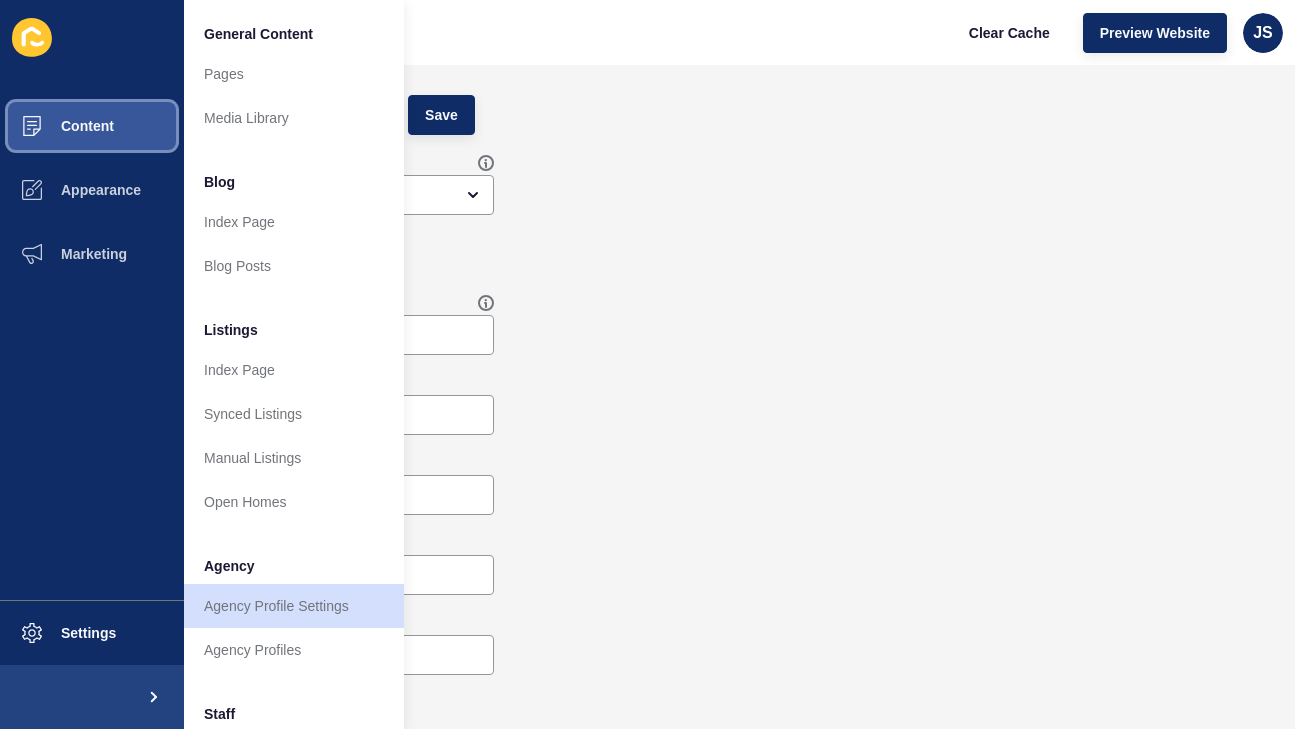 scroll, scrollTop: 0, scrollLeft: 0, axis: both 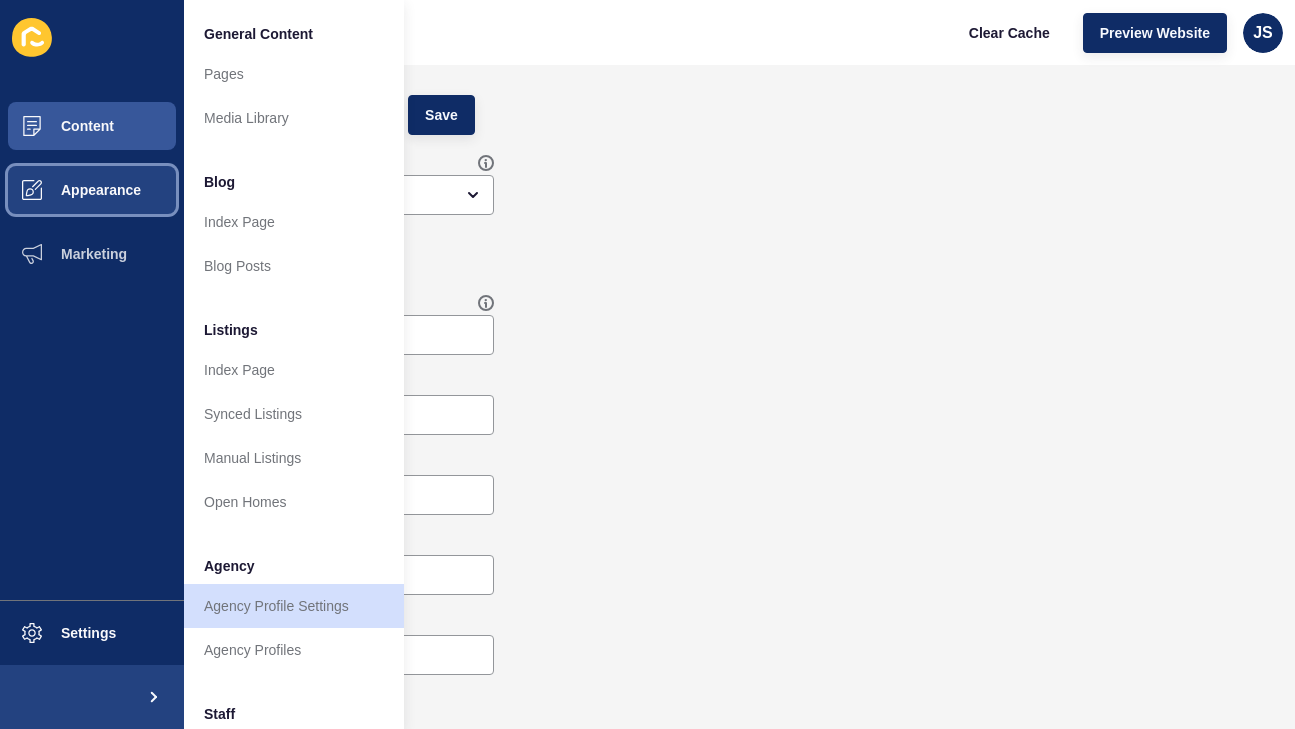 click on "Appearance" at bounding box center [69, 190] 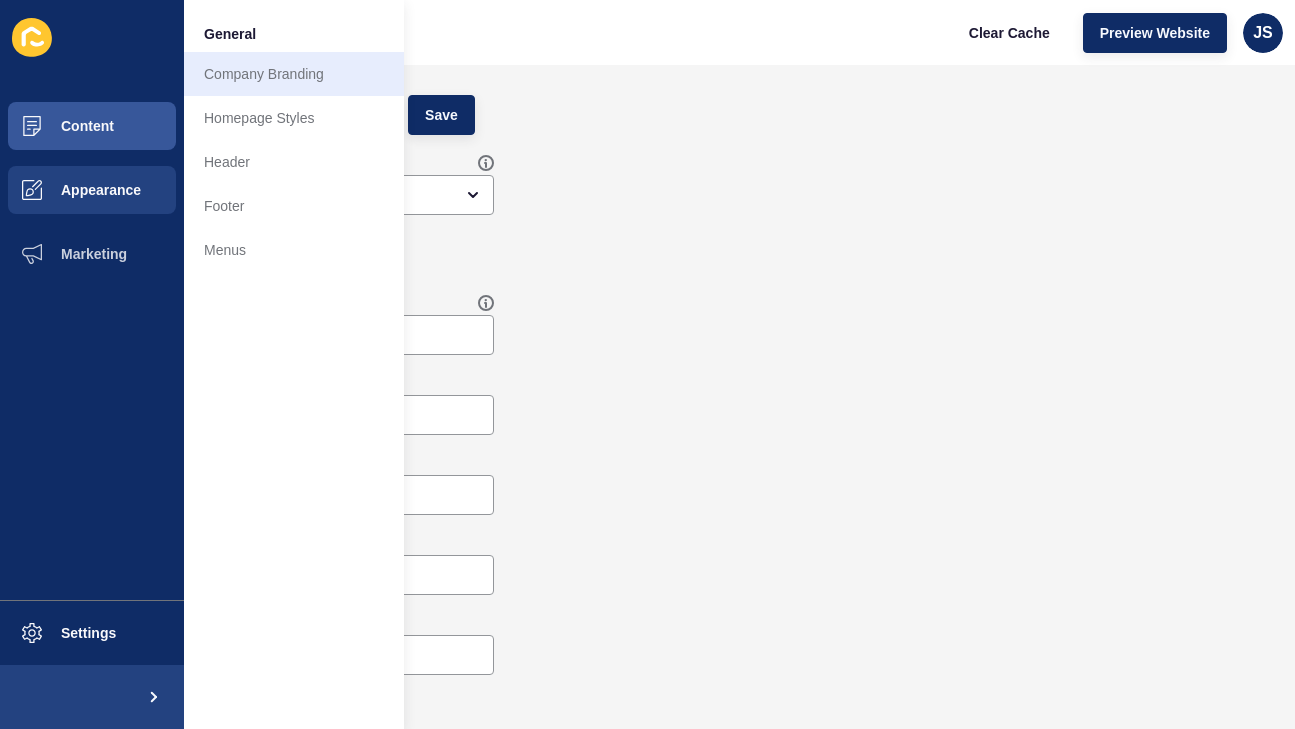 click on "Company Branding" at bounding box center [294, 74] 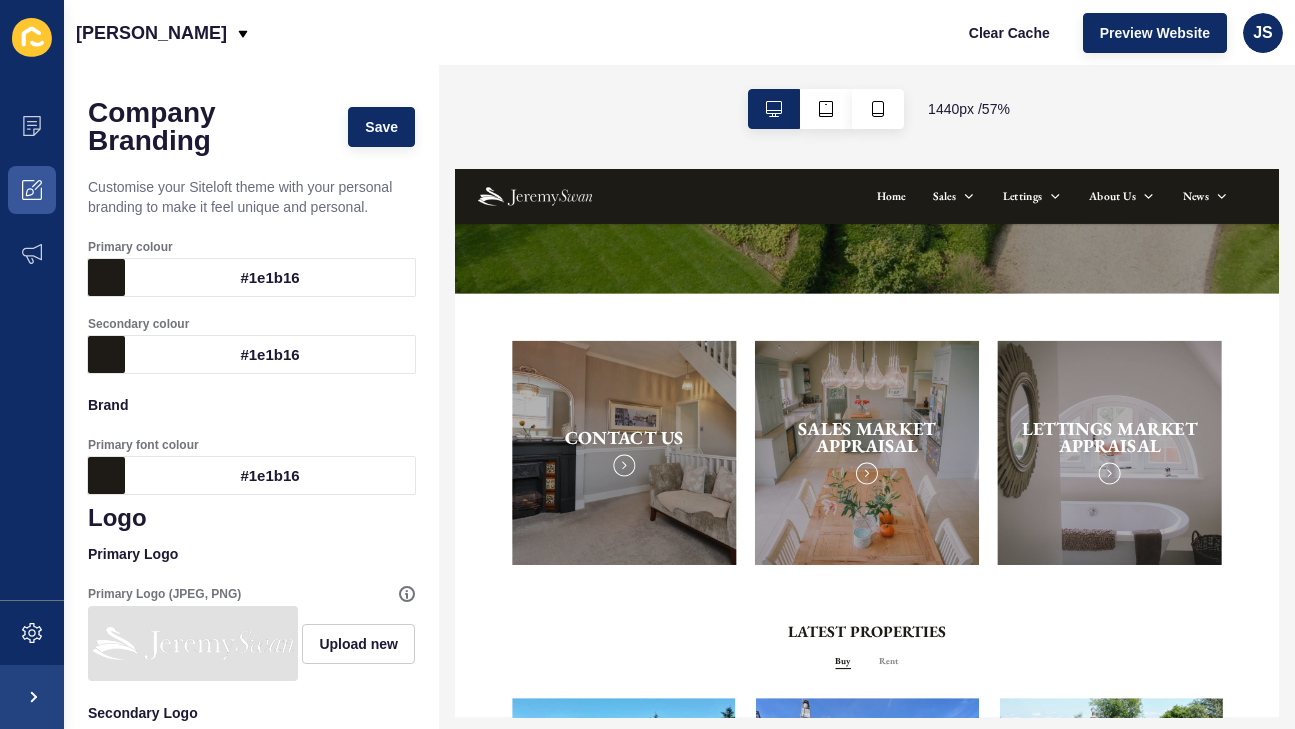 scroll, scrollTop: 742, scrollLeft: 0, axis: vertical 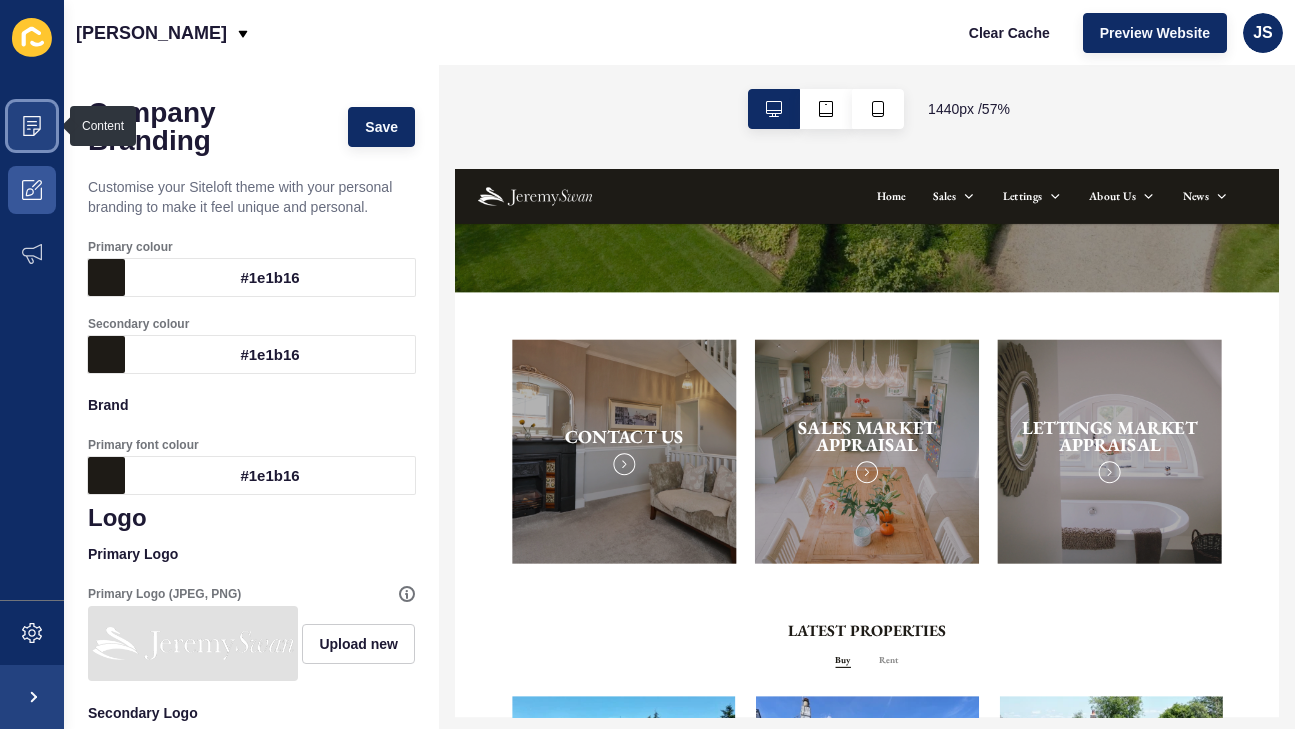 click 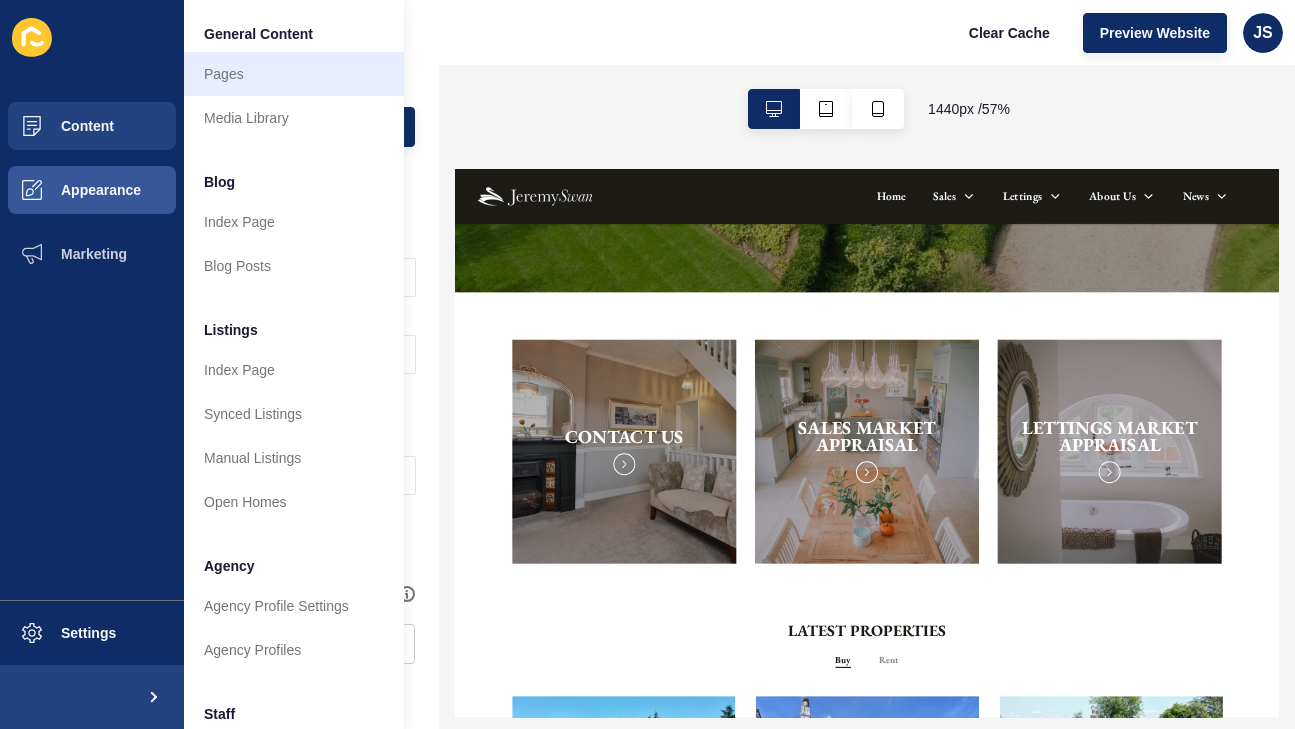 click on "Pages" at bounding box center (294, 74) 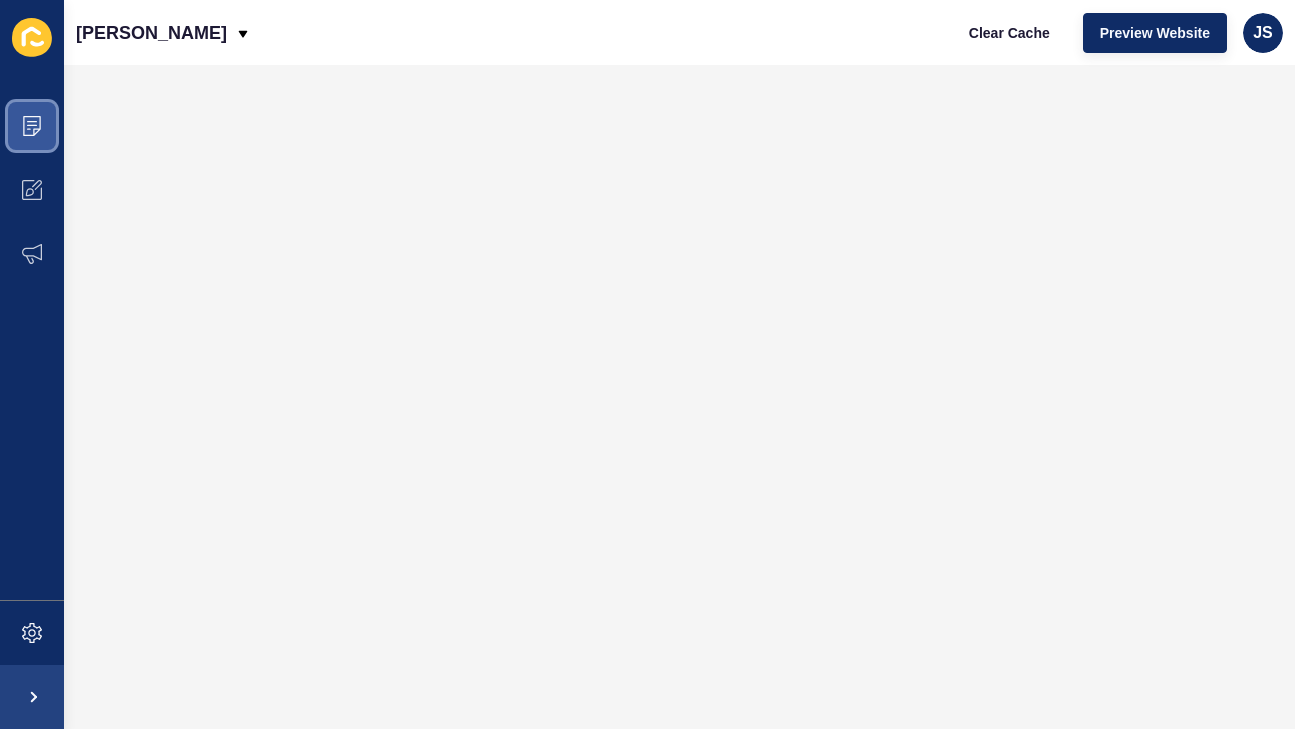drag, startPoint x: 200, startPoint y: 29, endPoint x: 34, endPoint y: 118, distance: 188.3534 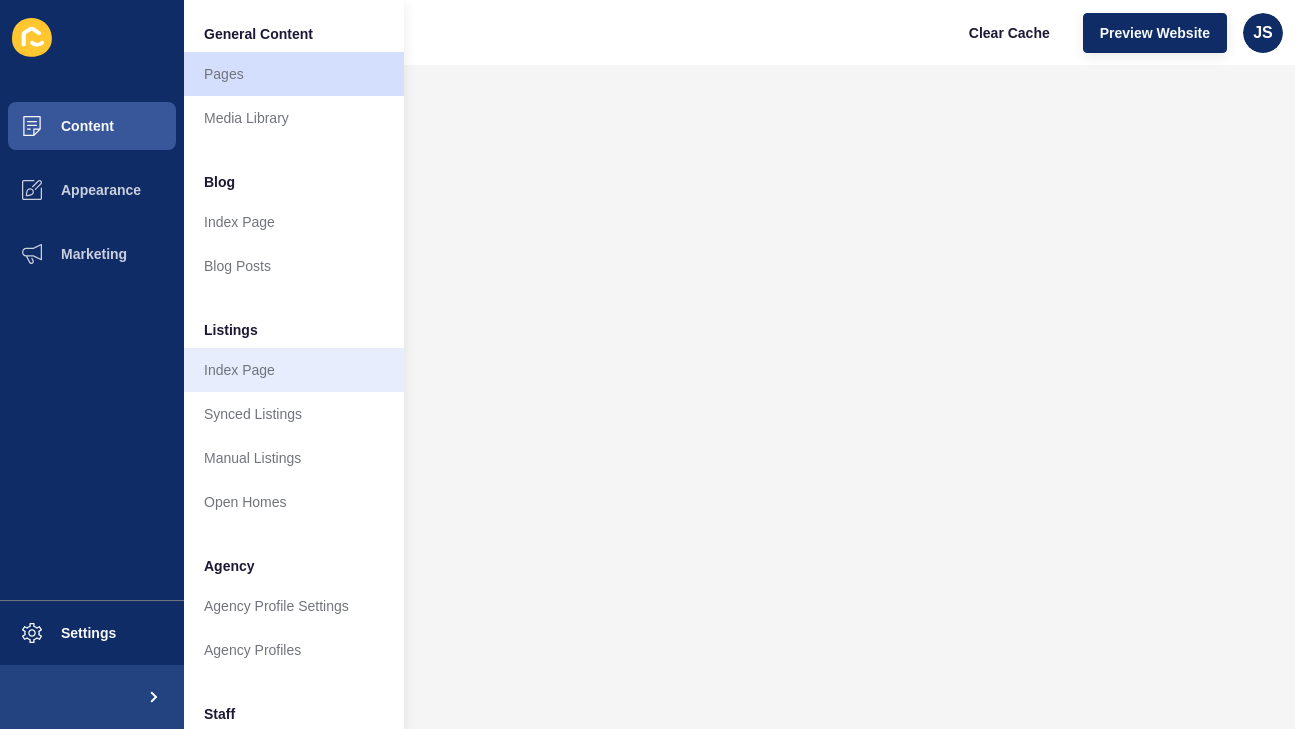 click on "Index Page" at bounding box center [294, 370] 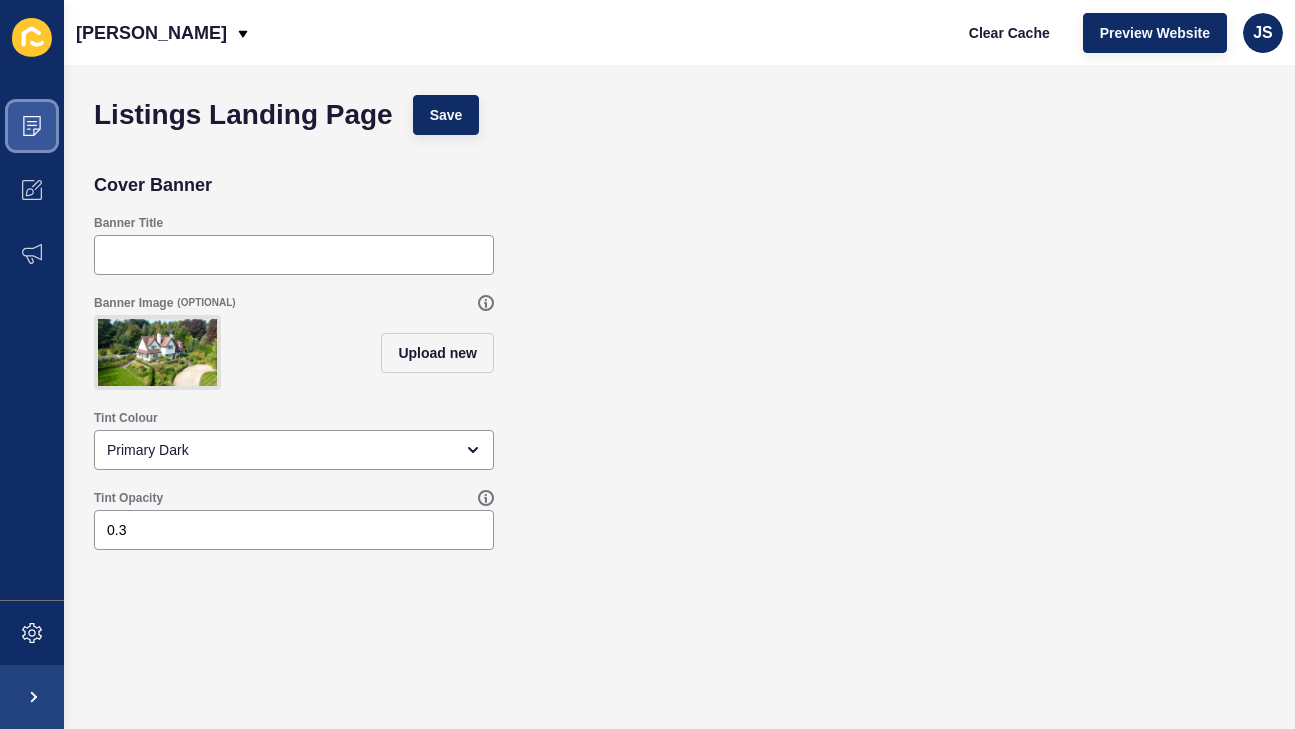 click 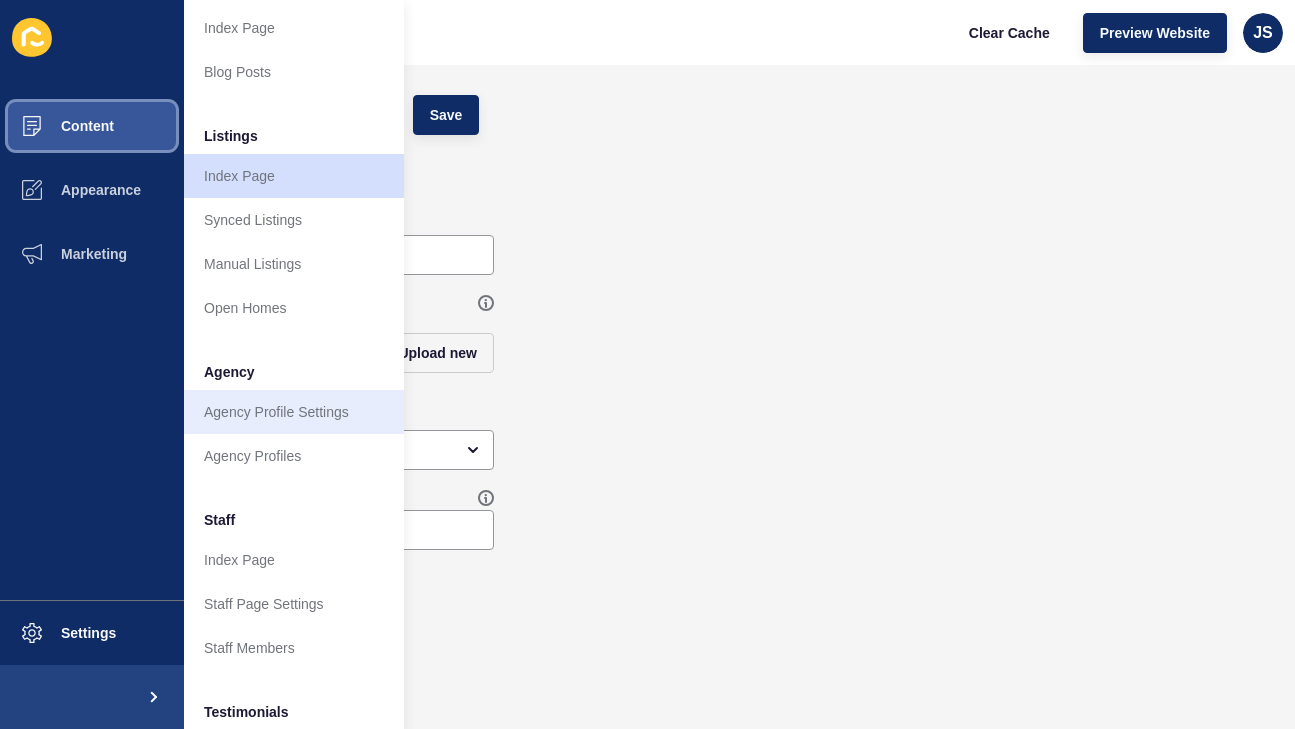 scroll, scrollTop: 272, scrollLeft: 0, axis: vertical 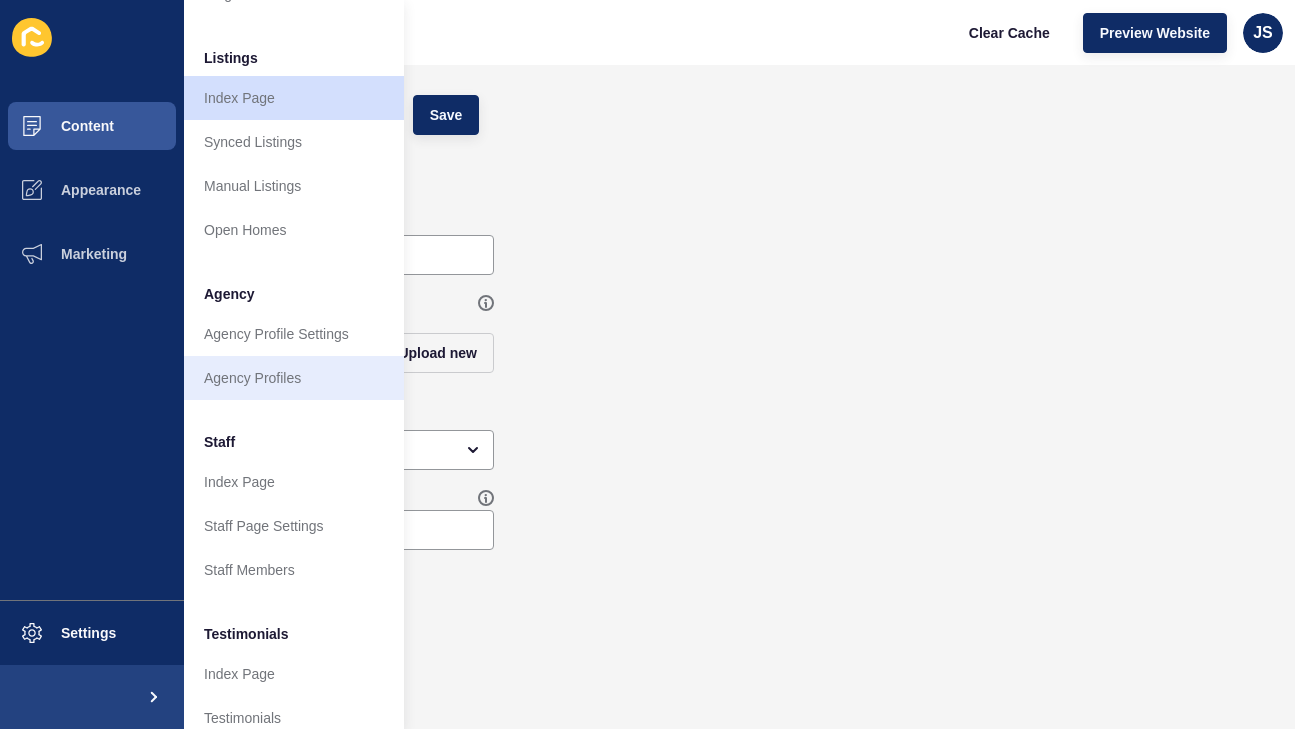 click on "Agency Profiles" at bounding box center (294, 378) 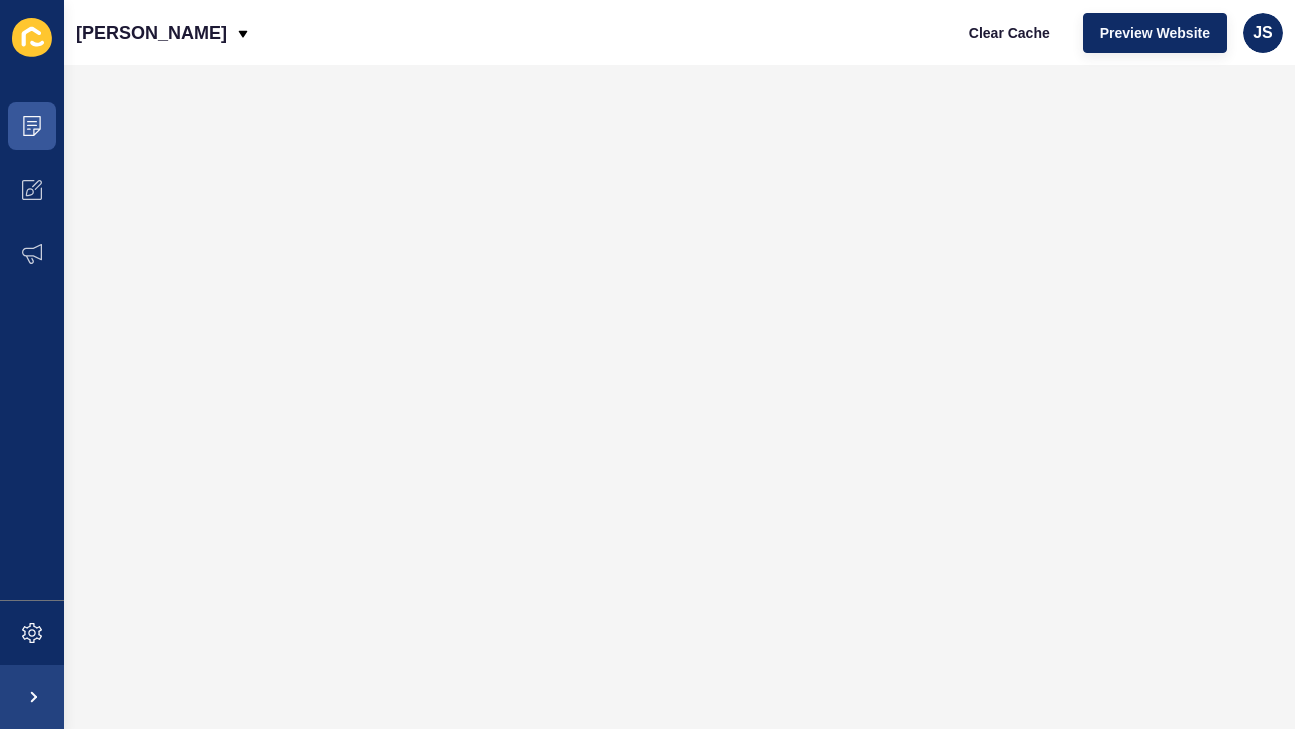 scroll, scrollTop: 0, scrollLeft: 0, axis: both 